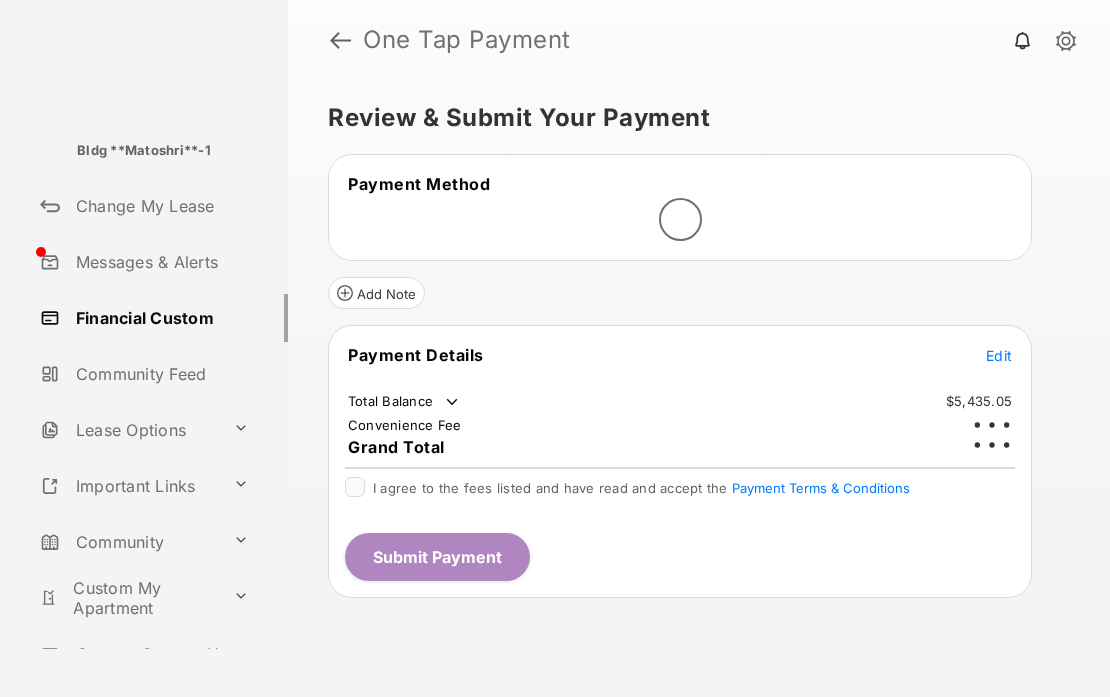 scroll, scrollTop: 0, scrollLeft: 0, axis: both 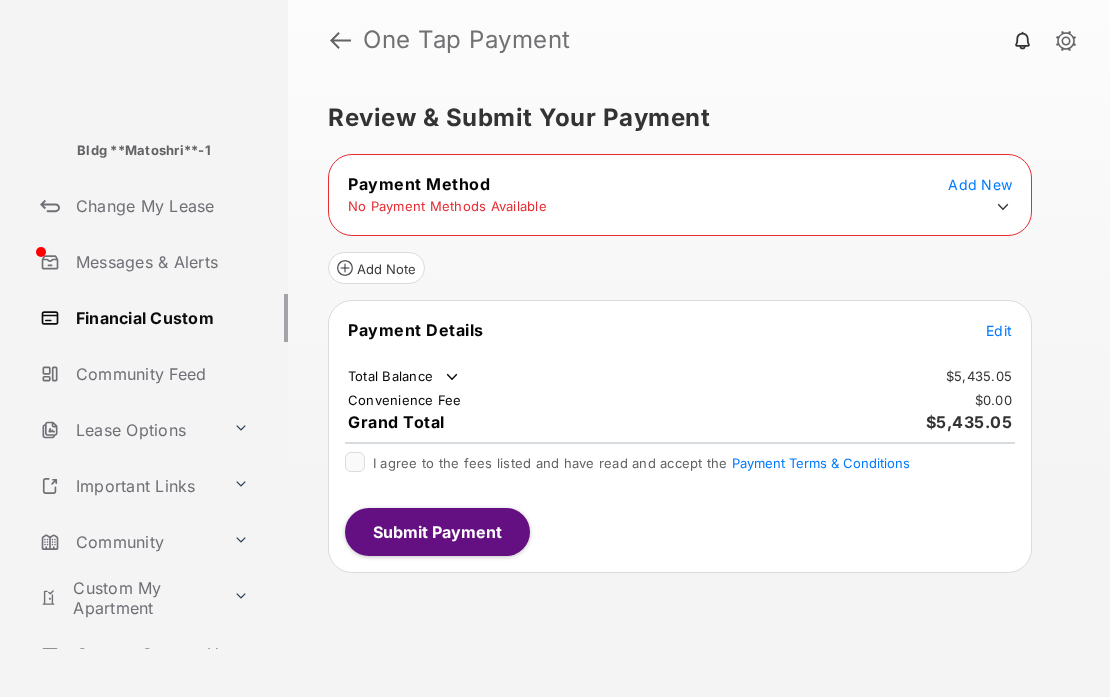 click on "Add New" at bounding box center [980, 184] 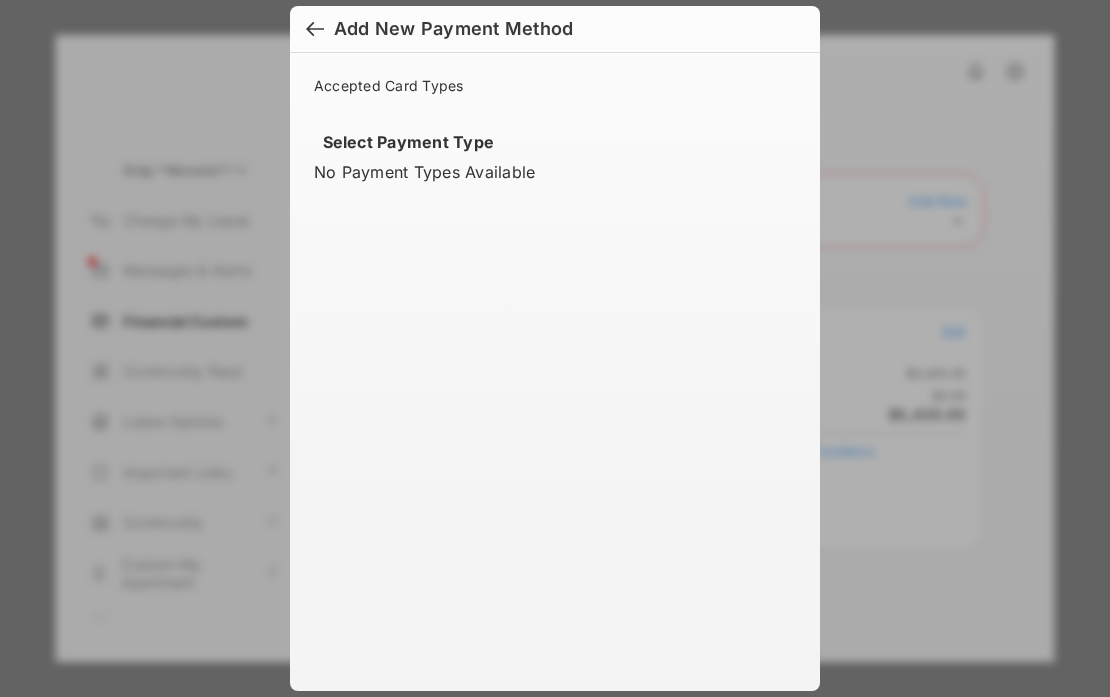click on "No Payment Types Available" at bounding box center (555, 172) 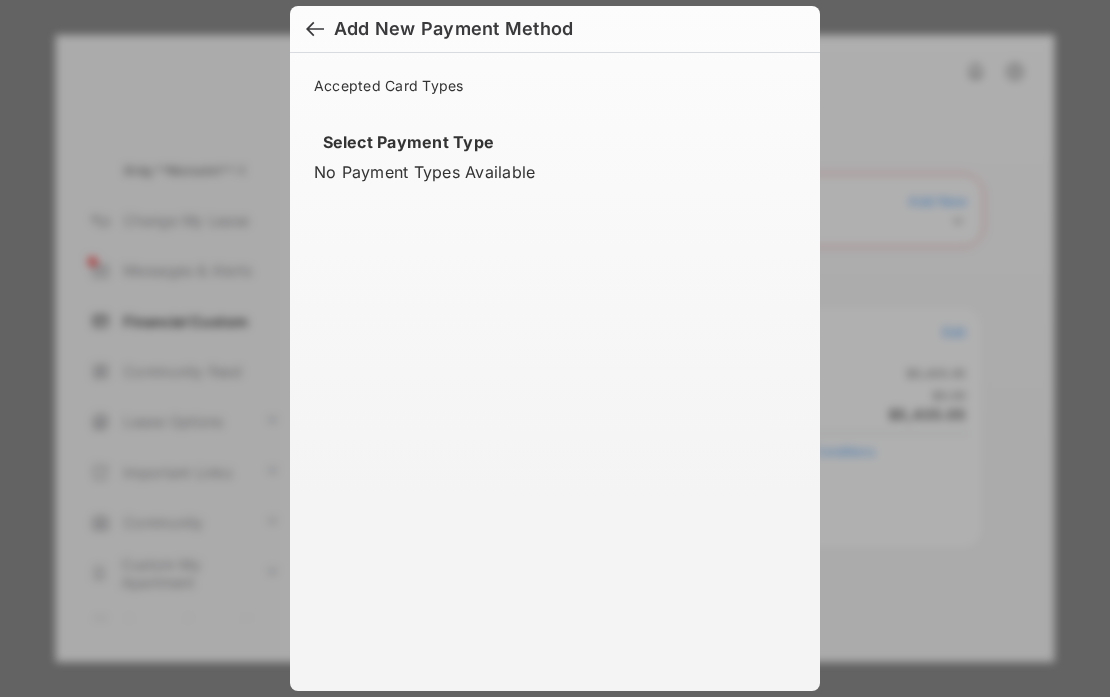 click on "No Payment Types Available" at bounding box center (555, 172) 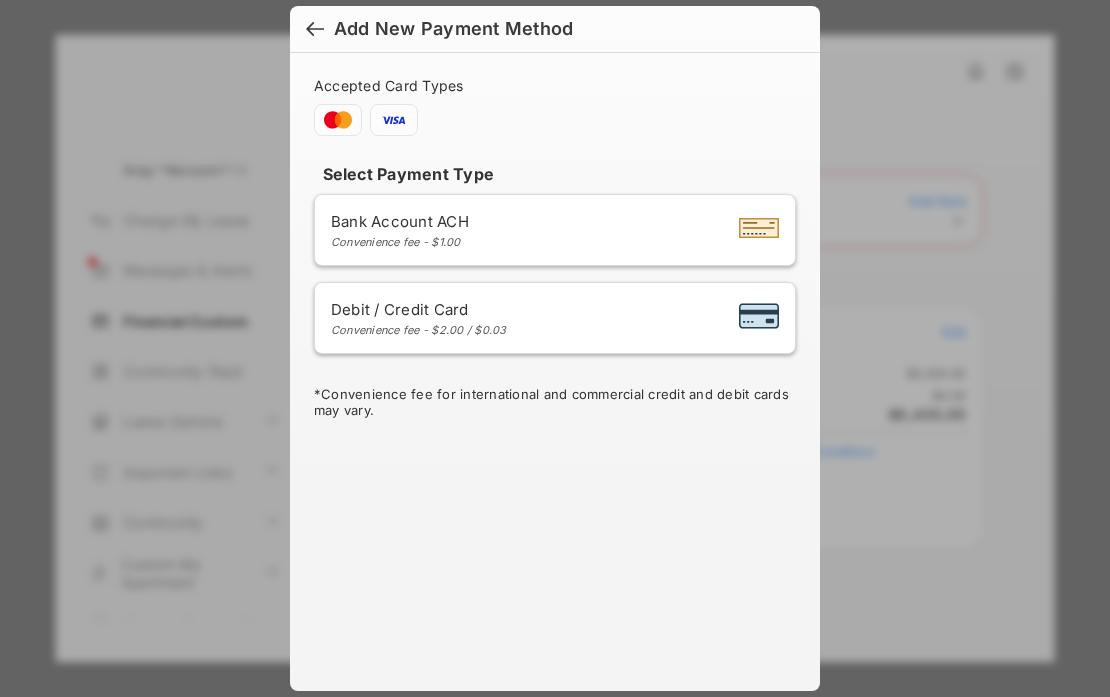 click on "Select Payment Type" at bounding box center (555, 174) 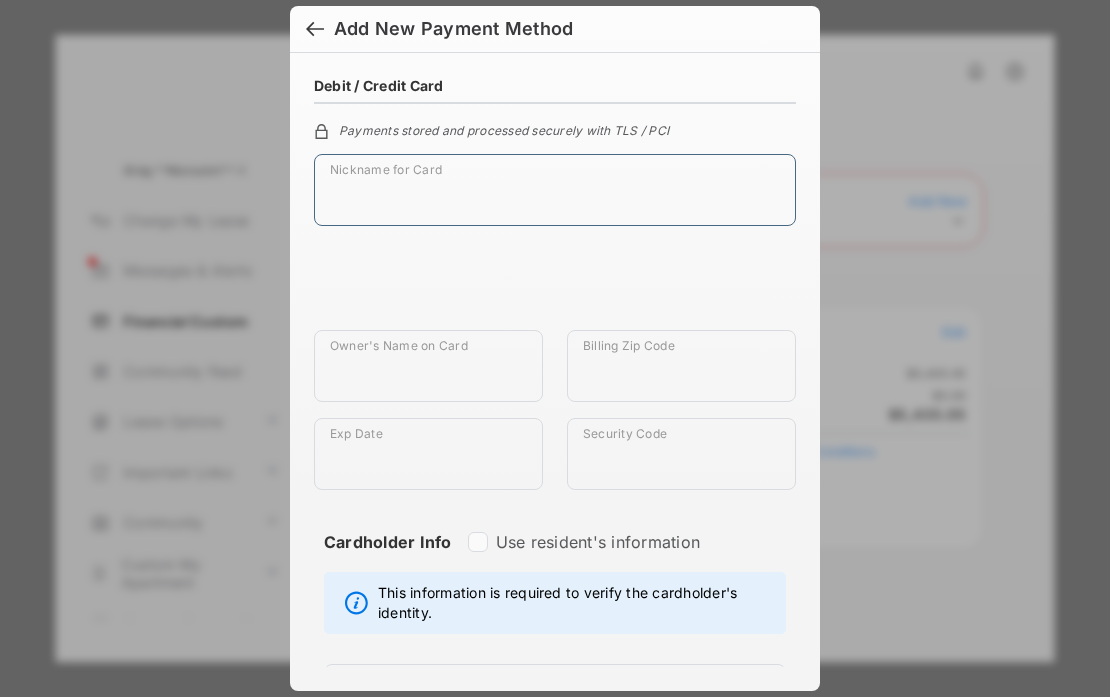 click on "Nickname for Card" at bounding box center (555, 190) 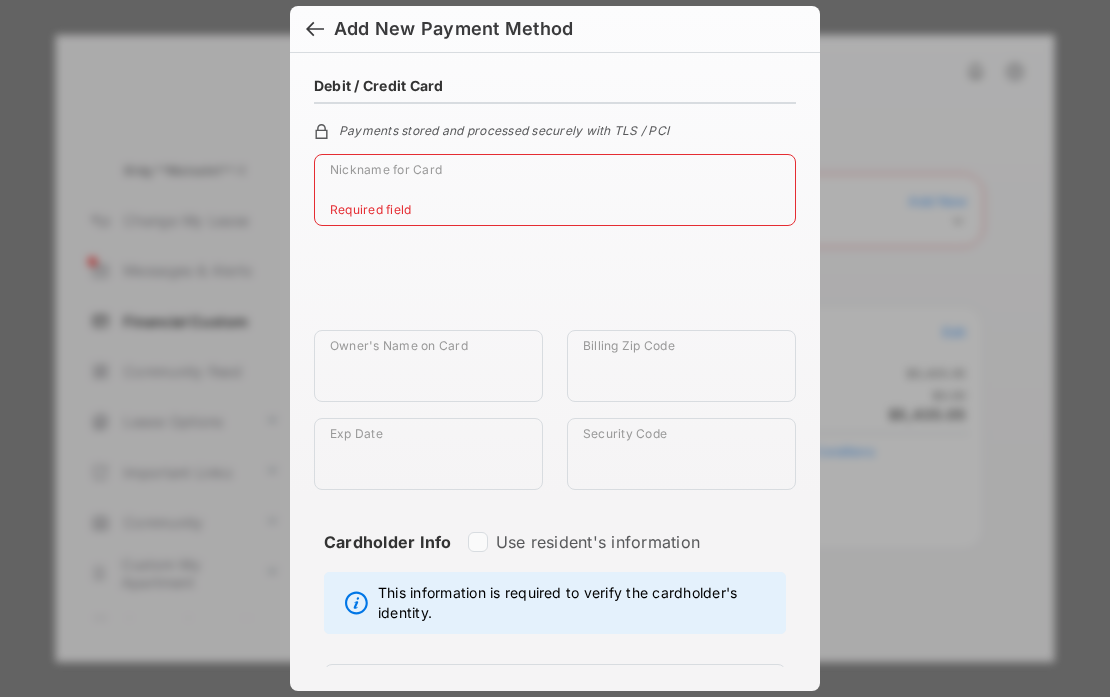 paste on "**********" 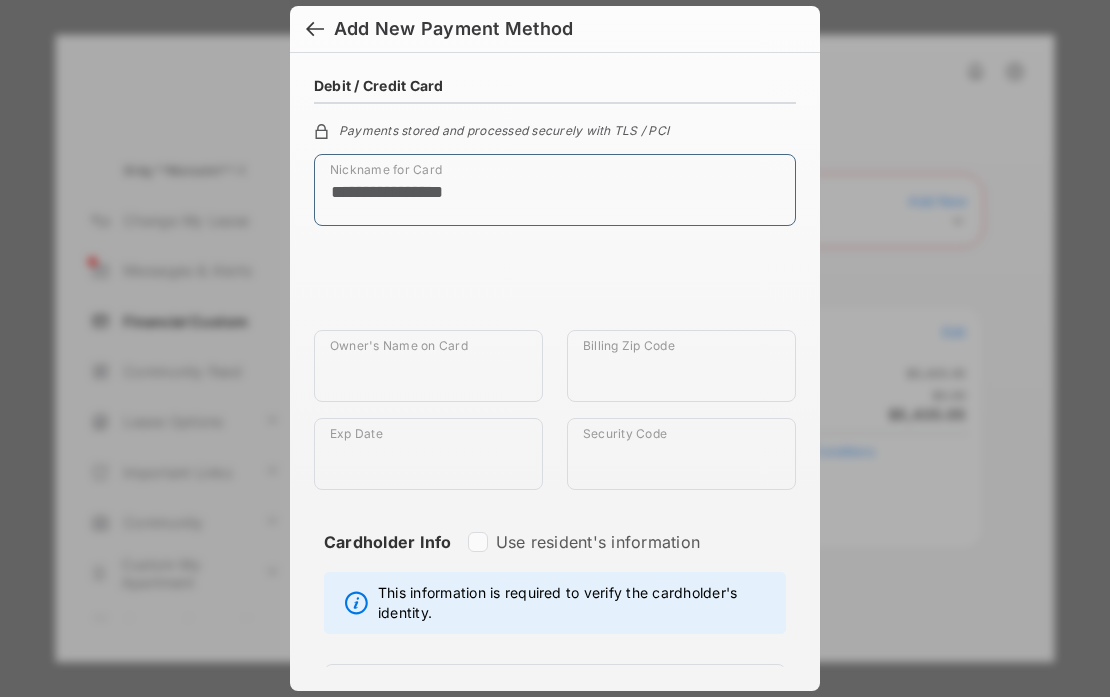 type on "**********" 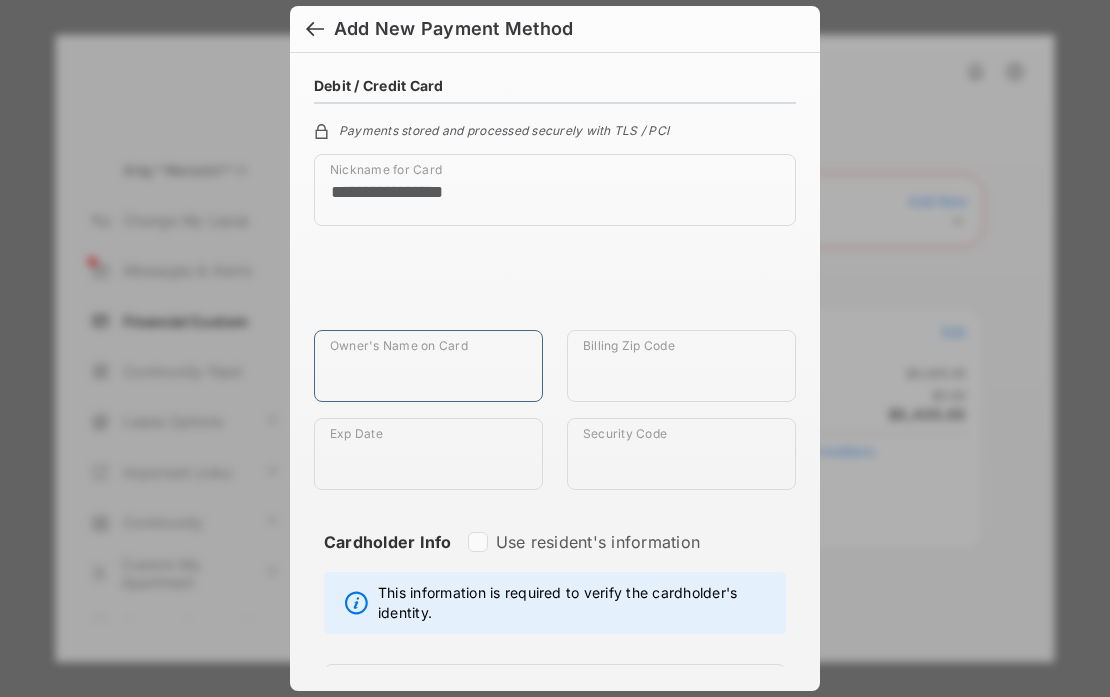 click on "Owner's Name on Card" at bounding box center [428, 366] 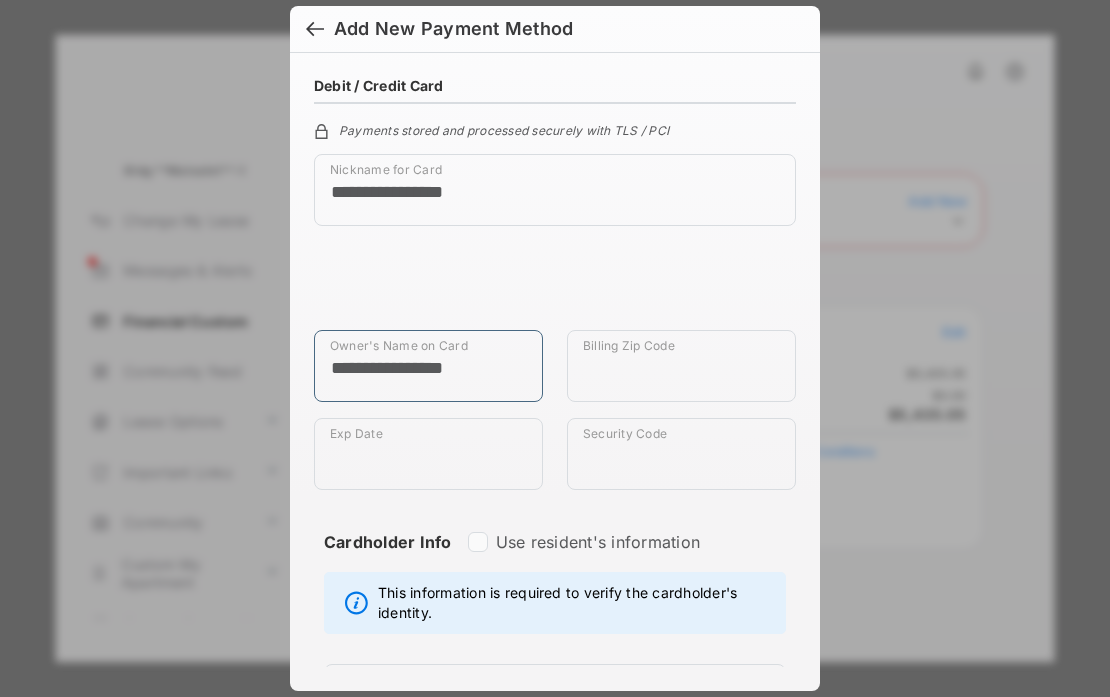 type on "**********" 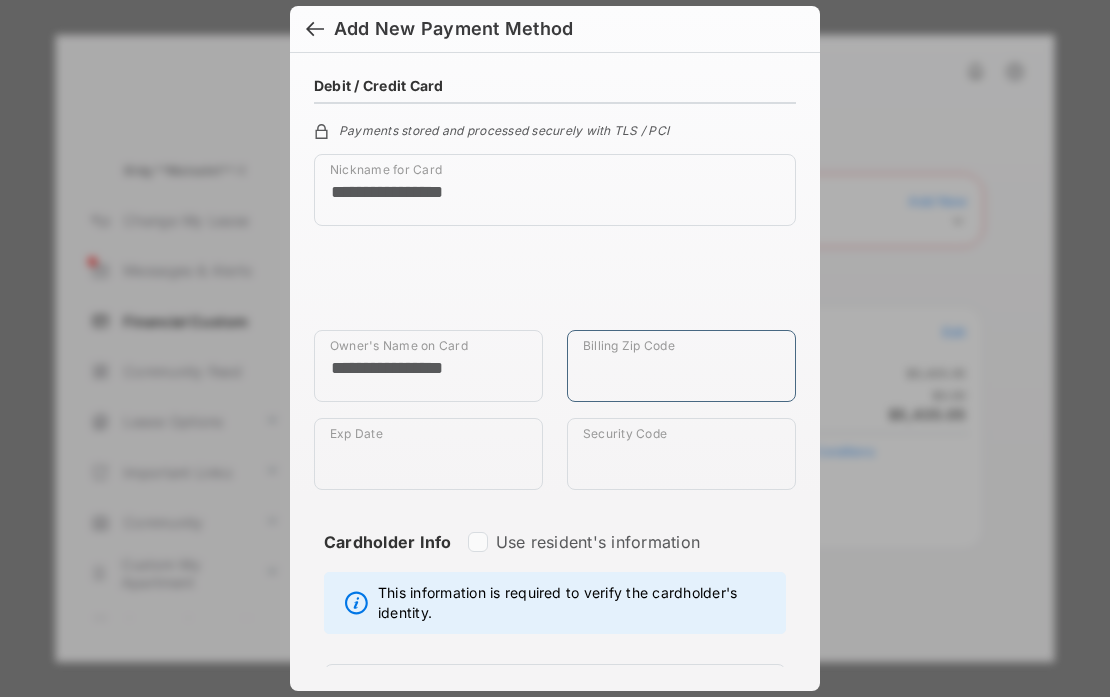 click on "Billing Zip Code" at bounding box center (681, 366) 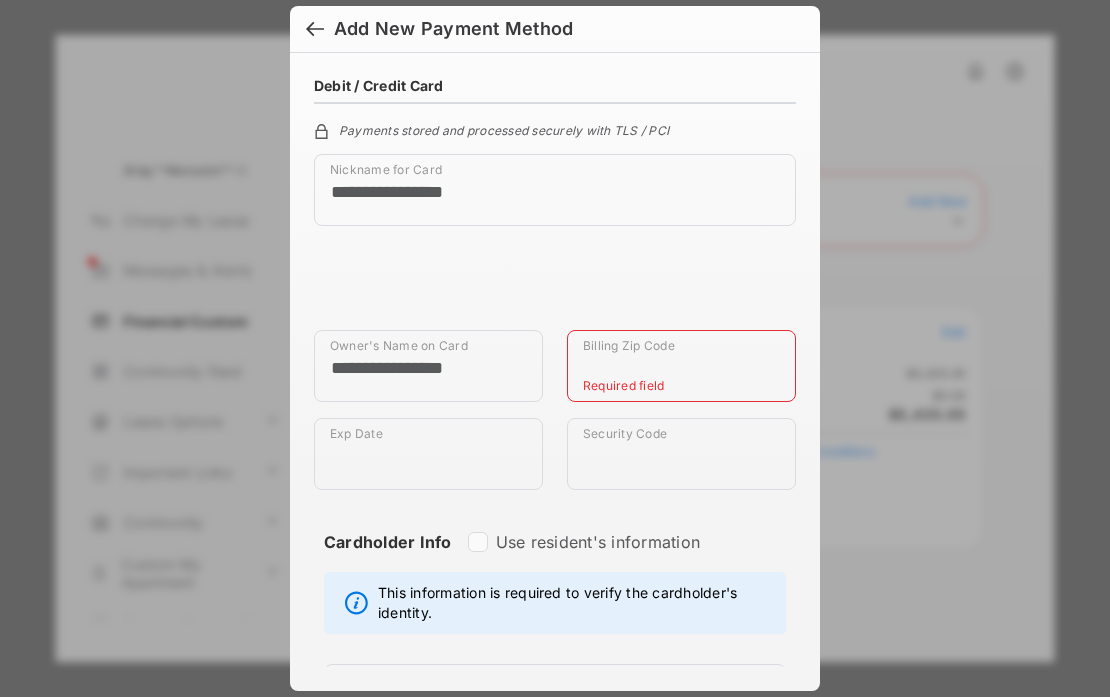 click on "Billing Zip Code" at bounding box center (681, 366) 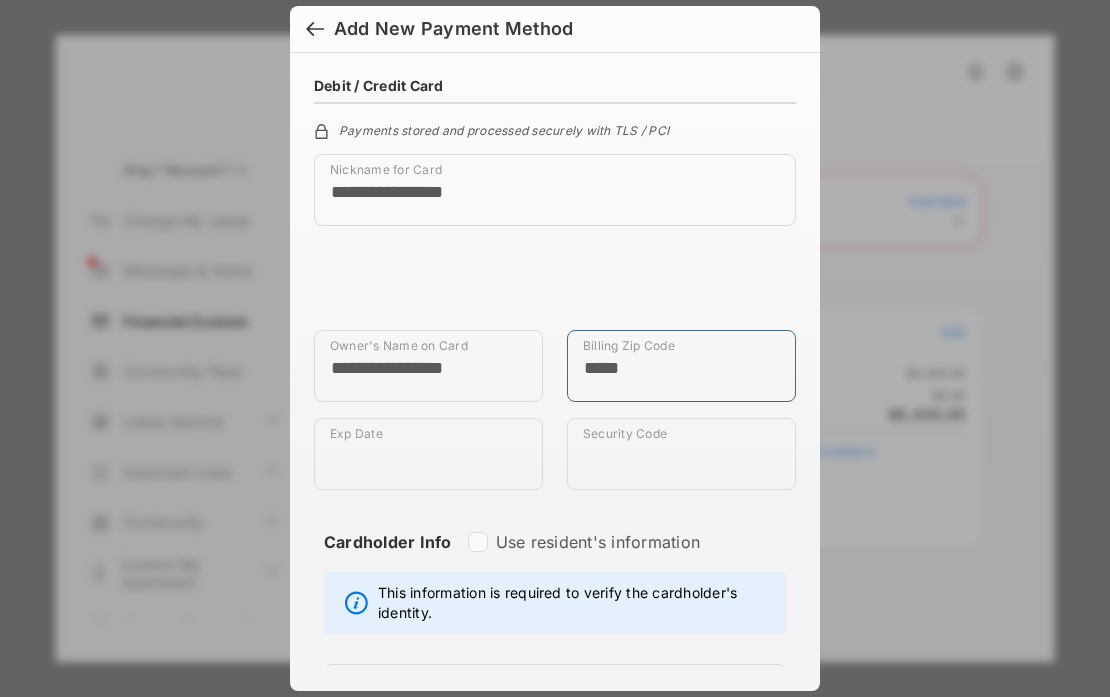 type on "*****" 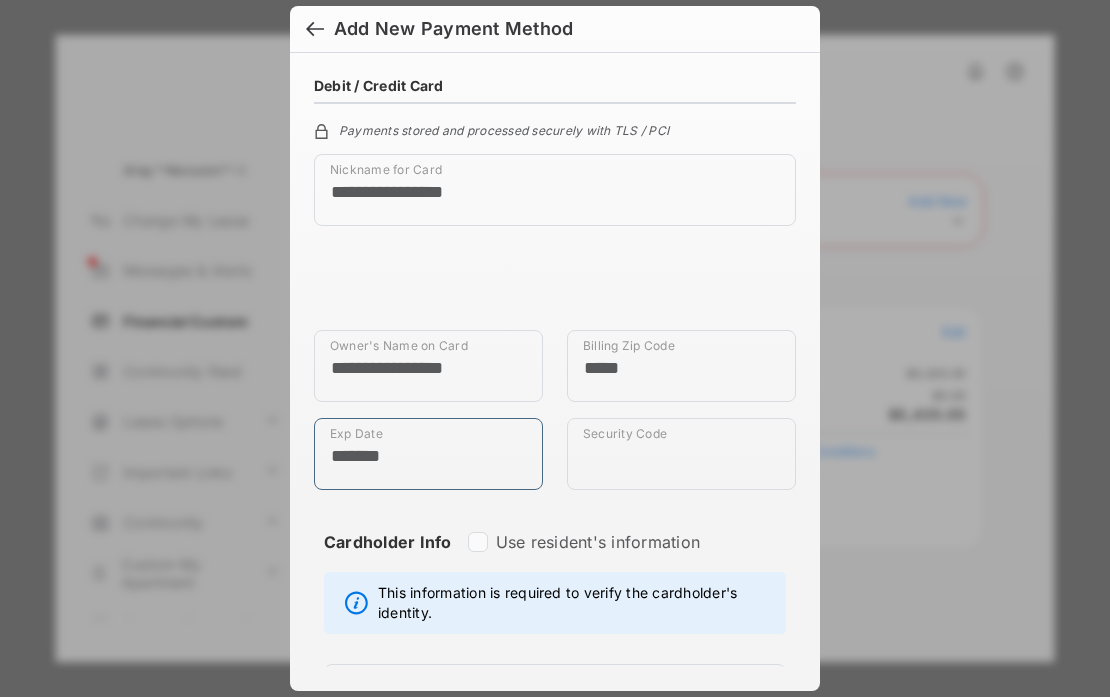 type on "*******" 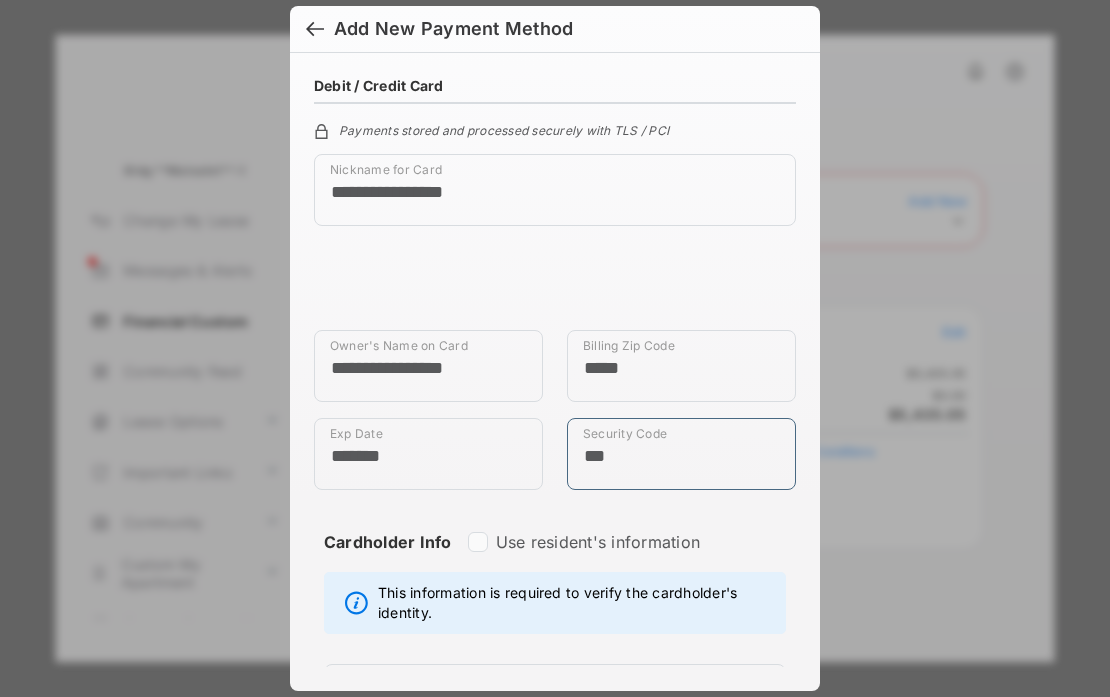 type on "***" 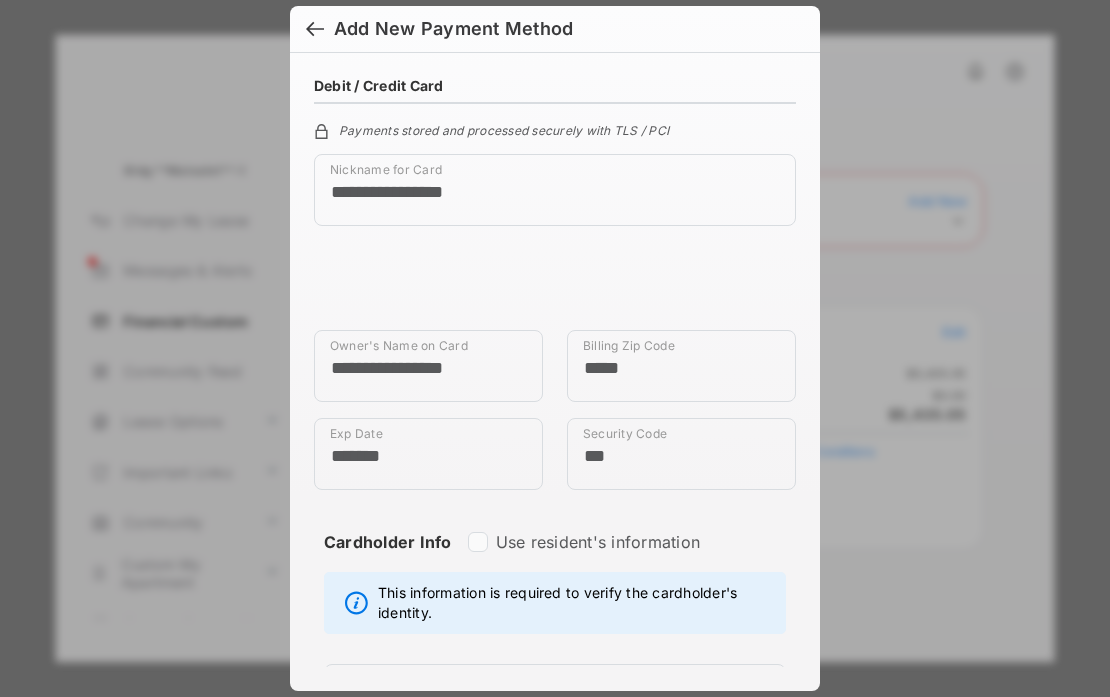 type on "*******" 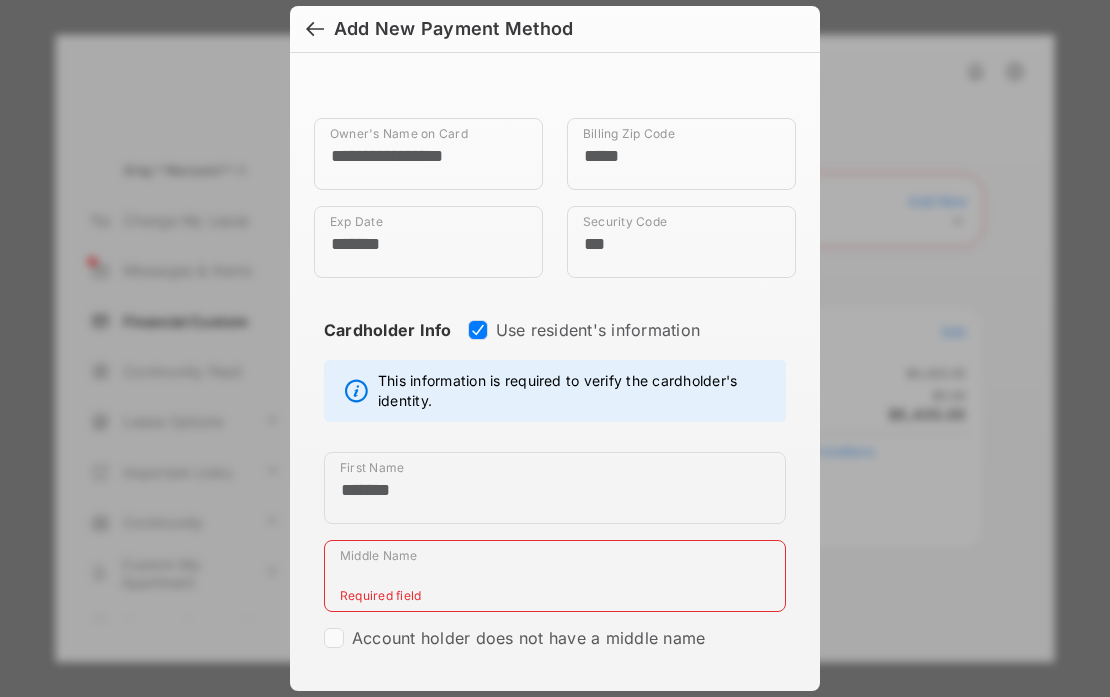 scroll, scrollTop: 427, scrollLeft: 0, axis: vertical 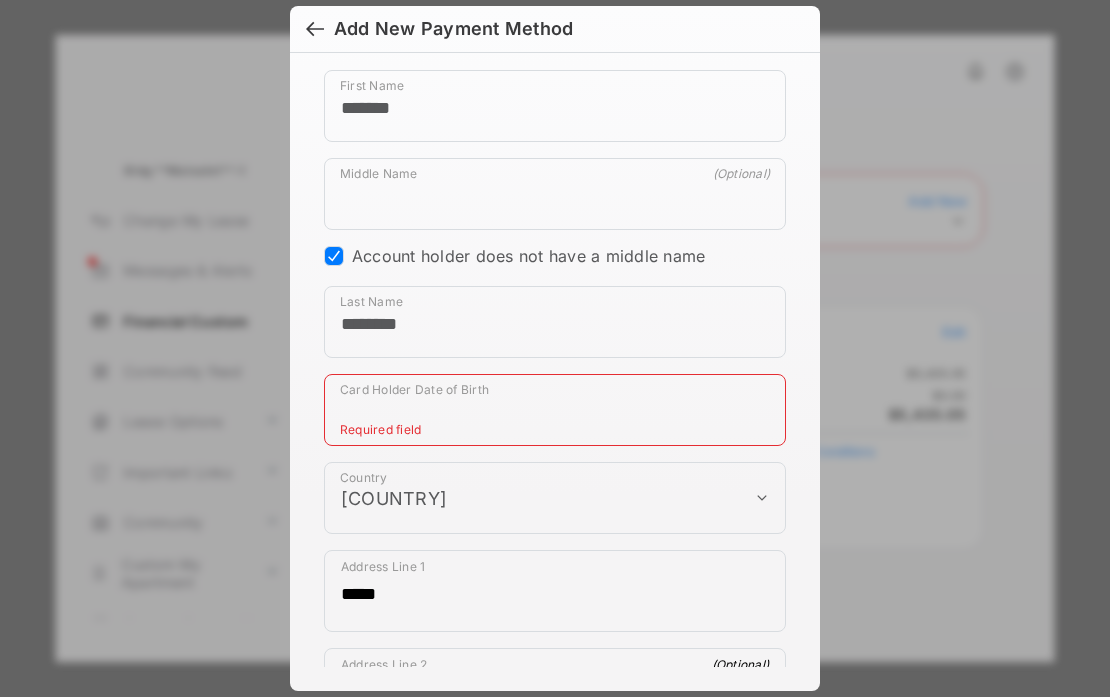 click on "Card Holder Date of Birth" at bounding box center [555, 410] 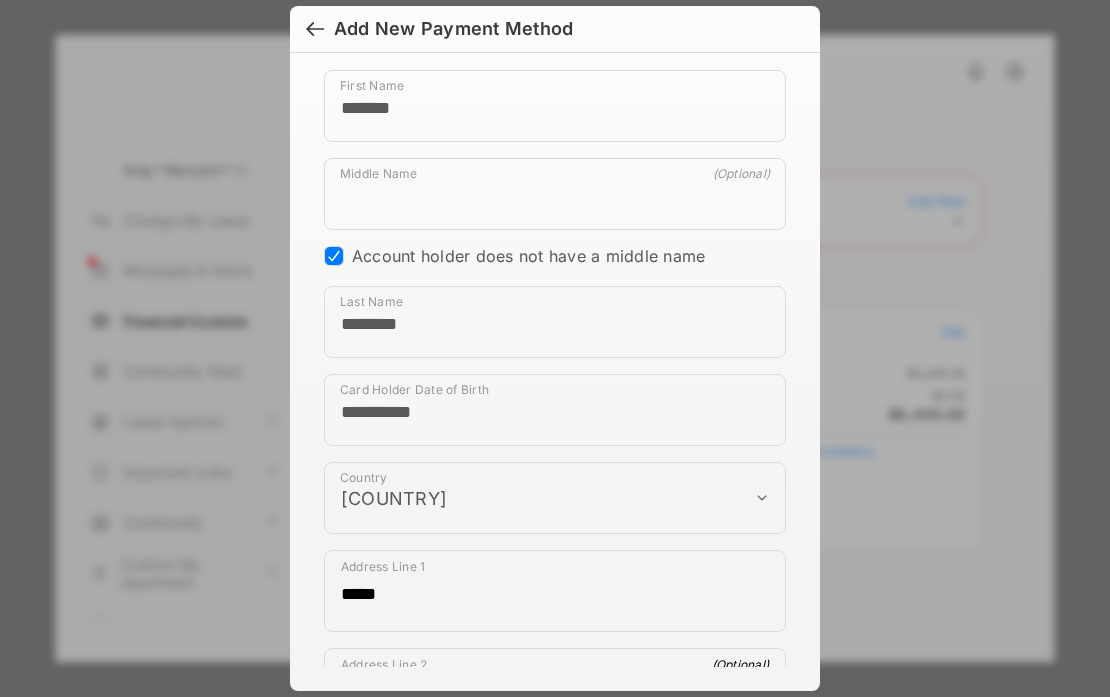 type on "**********" 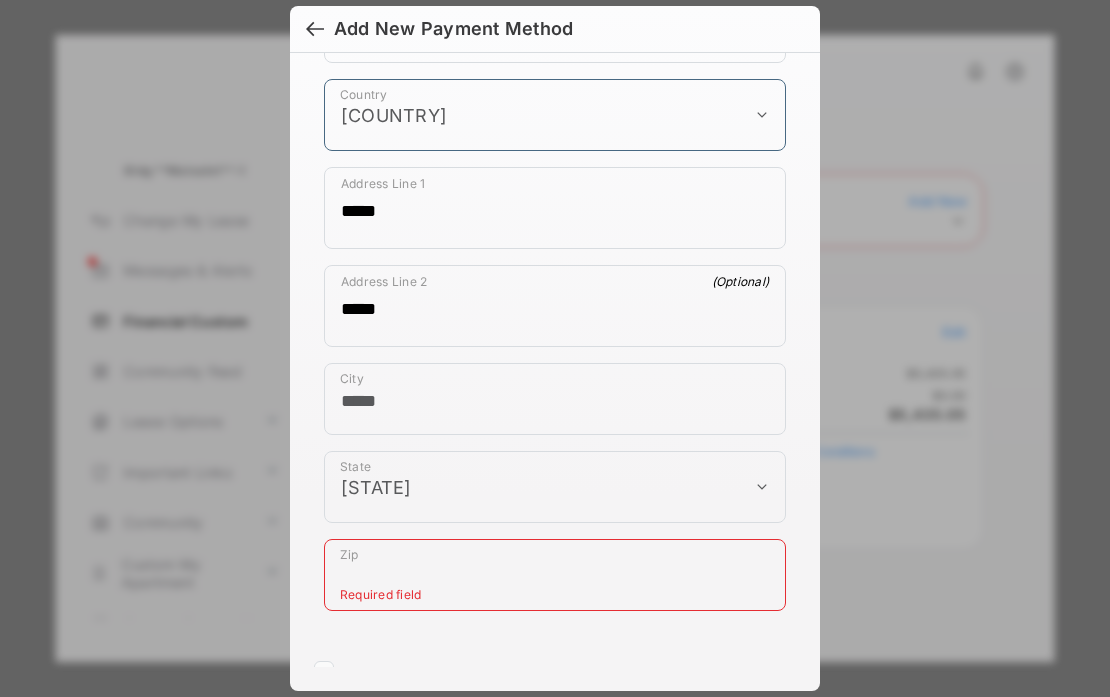 scroll, scrollTop: 979, scrollLeft: 0, axis: vertical 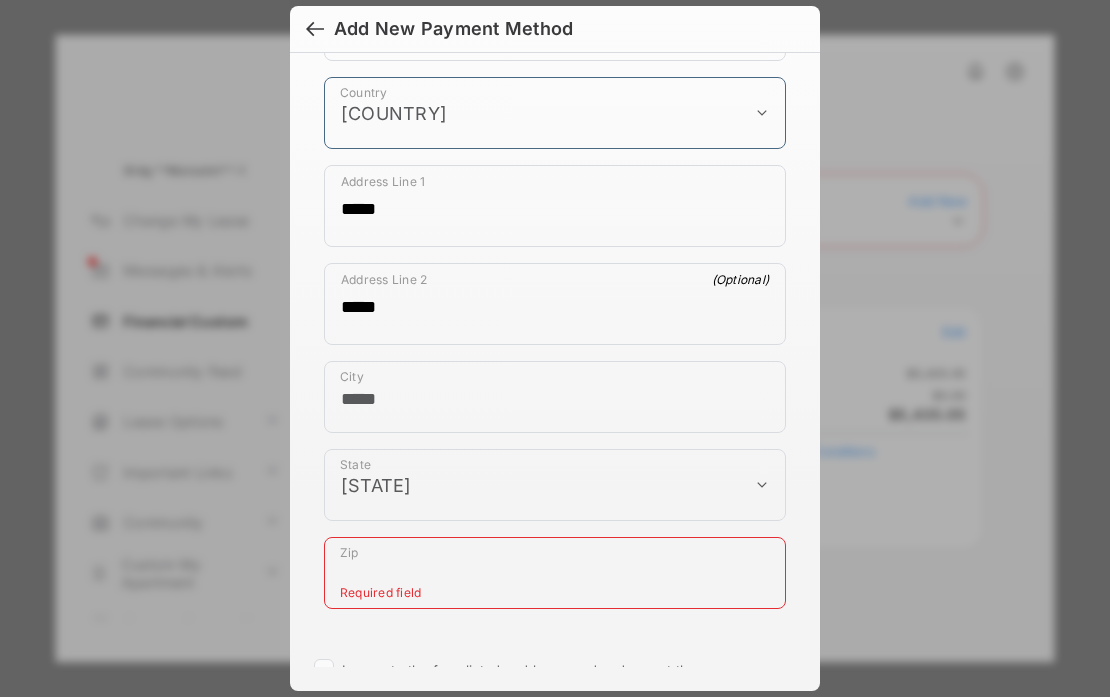 click on "Zip" at bounding box center (555, 573) 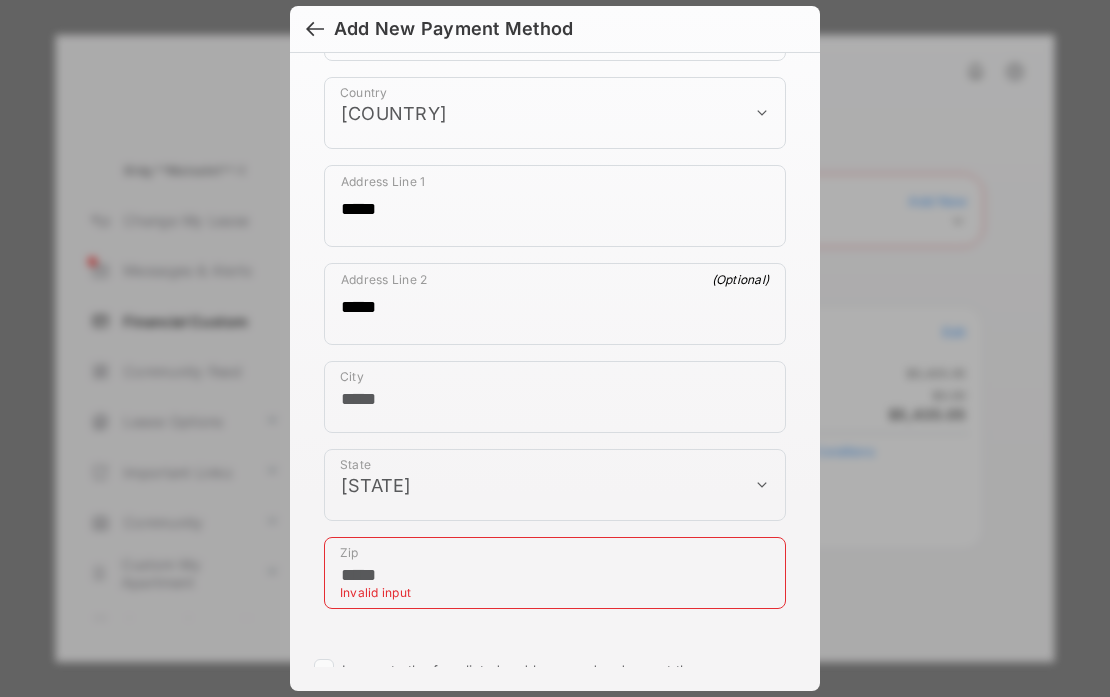 type on "*****" 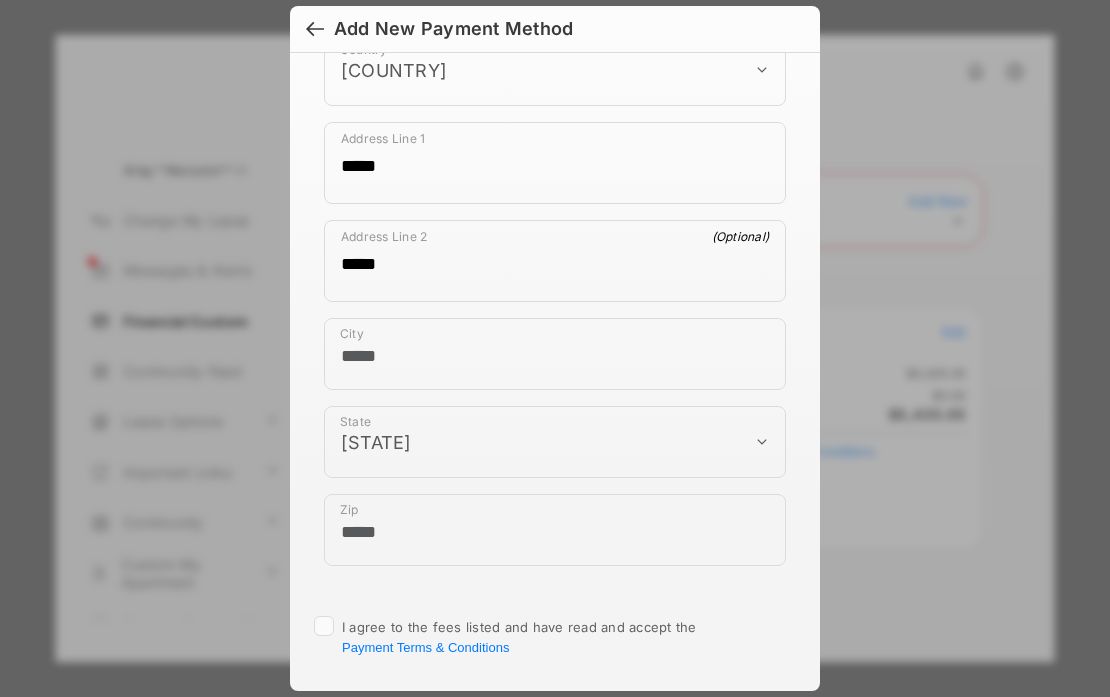 scroll, scrollTop: 1179, scrollLeft: 0, axis: vertical 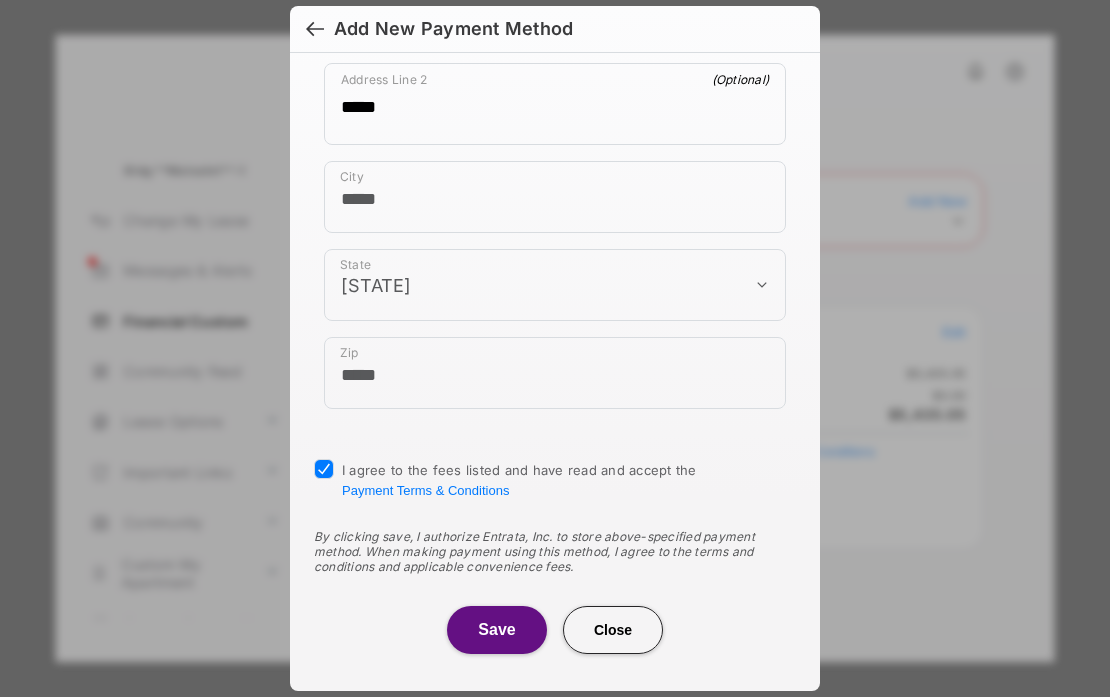 click on "Save" at bounding box center [497, 630] 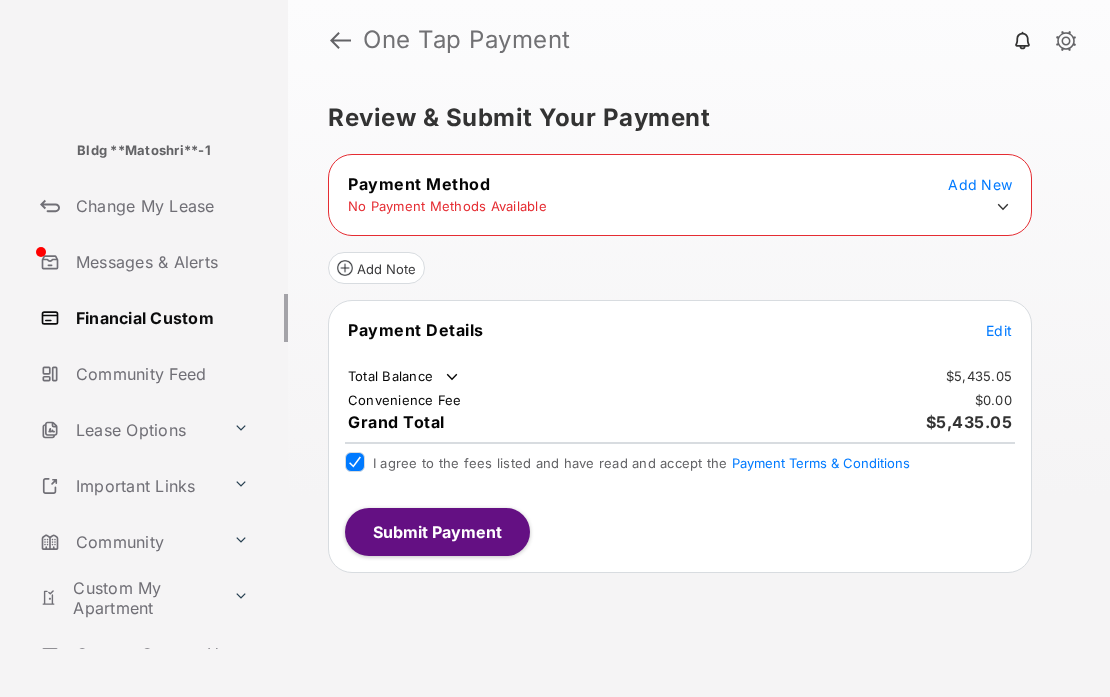 click 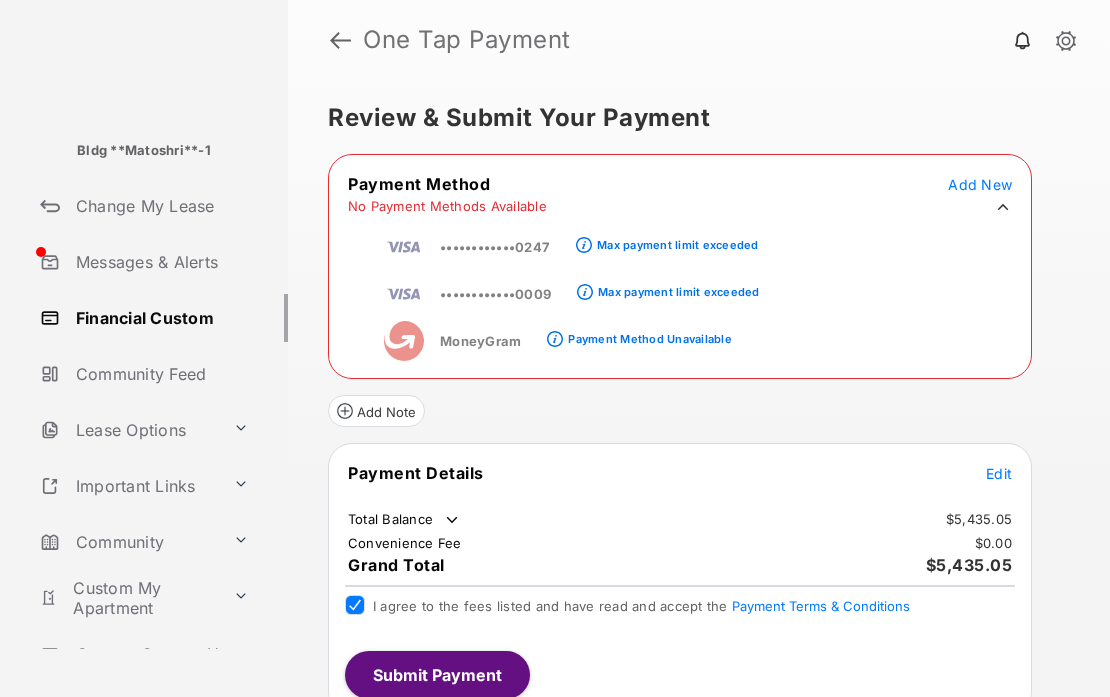 click on "Max payment limit exceeded" at bounding box center (677, 245) 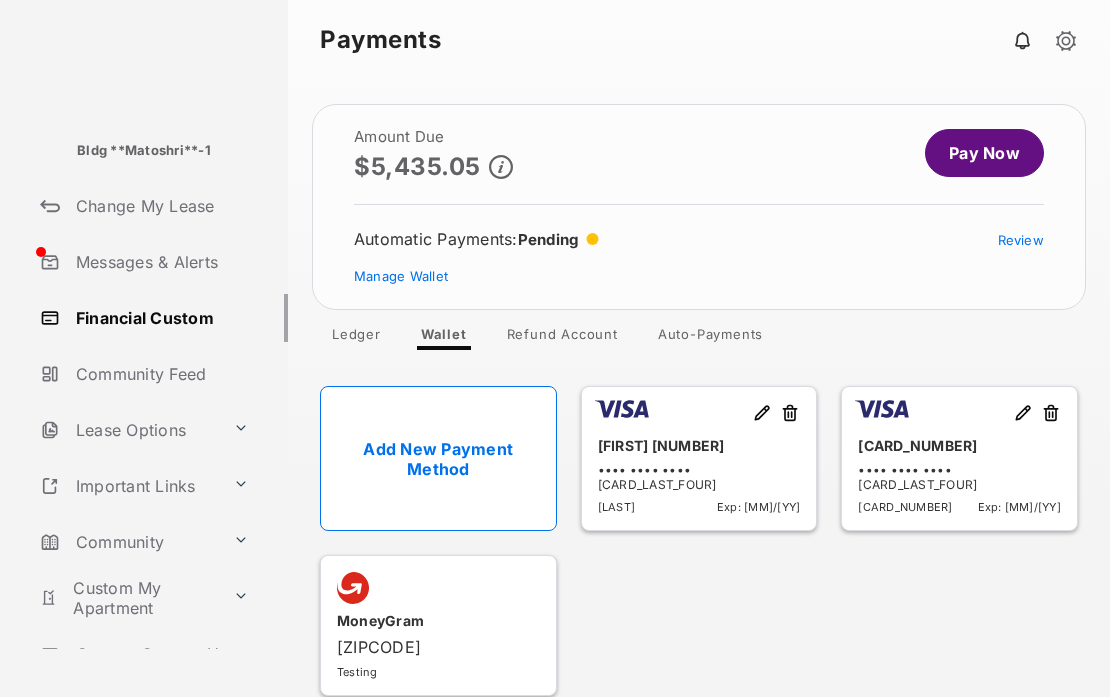 click at bounding box center [762, 414] 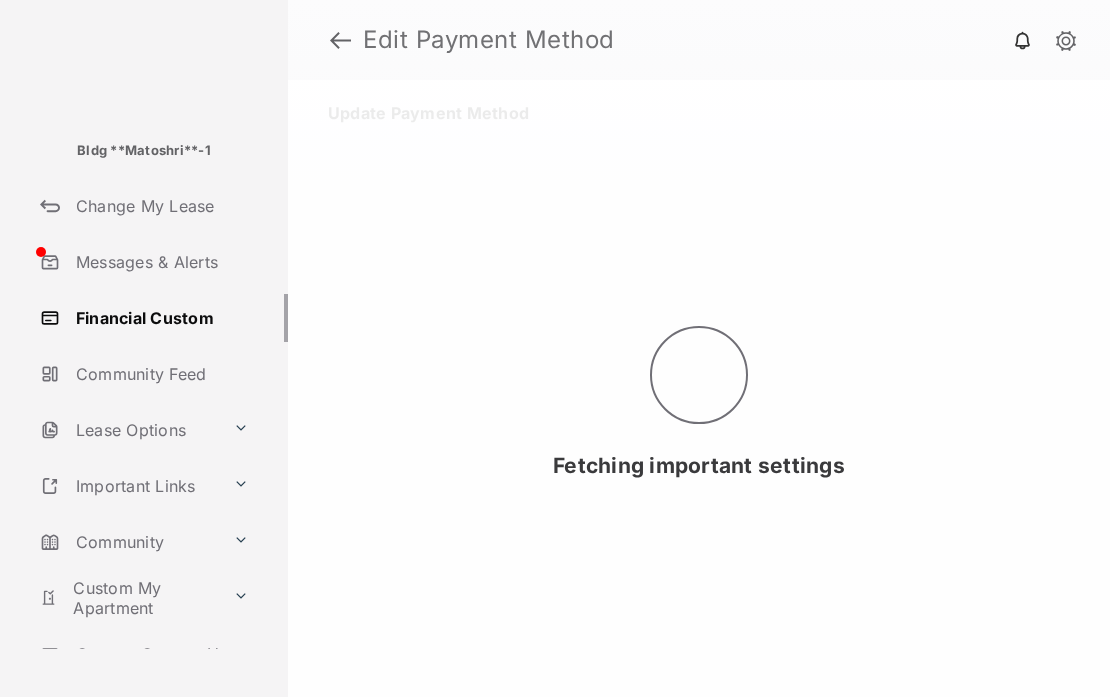 select on "**" 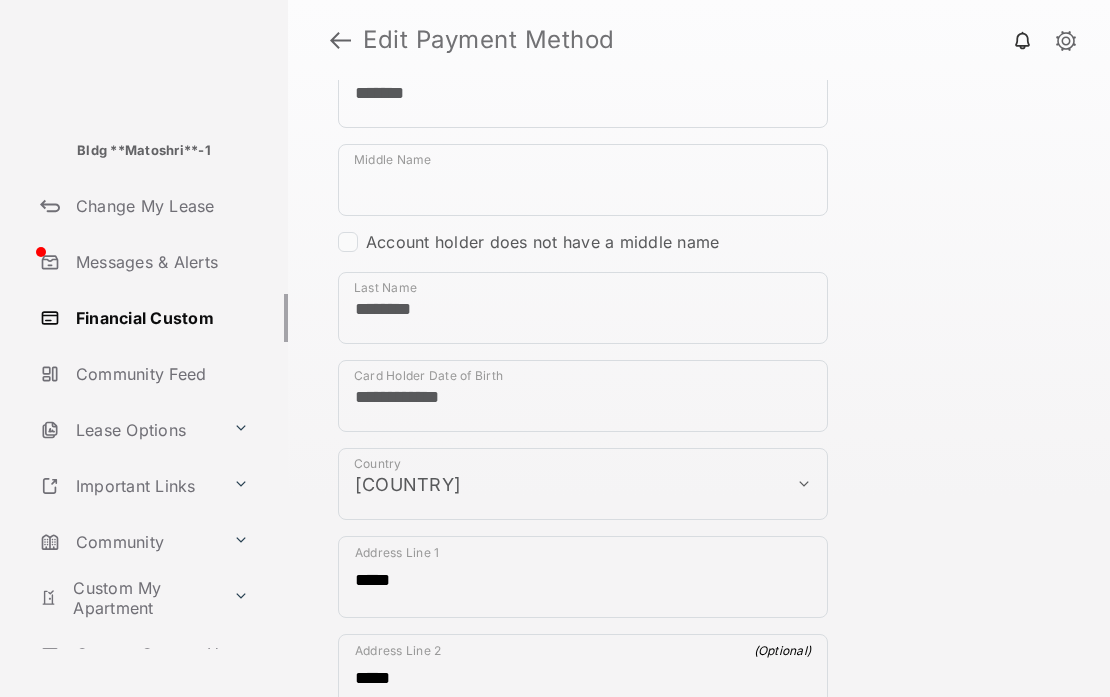 scroll, scrollTop: 987, scrollLeft: 0, axis: vertical 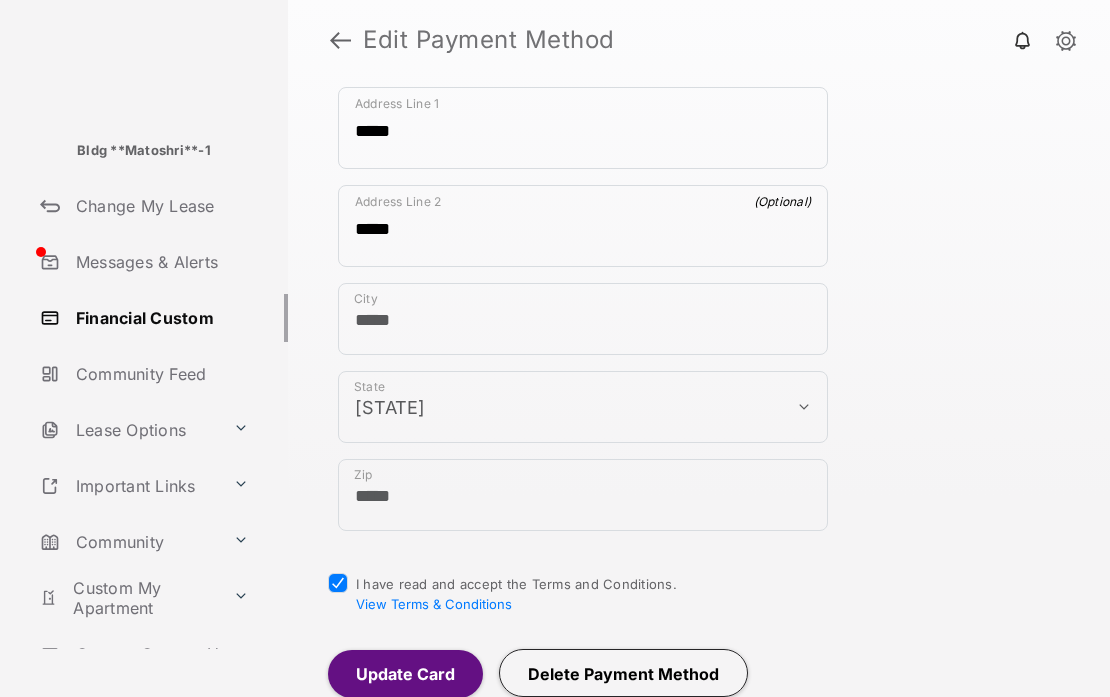click on "Update   Card" at bounding box center (405, 674) 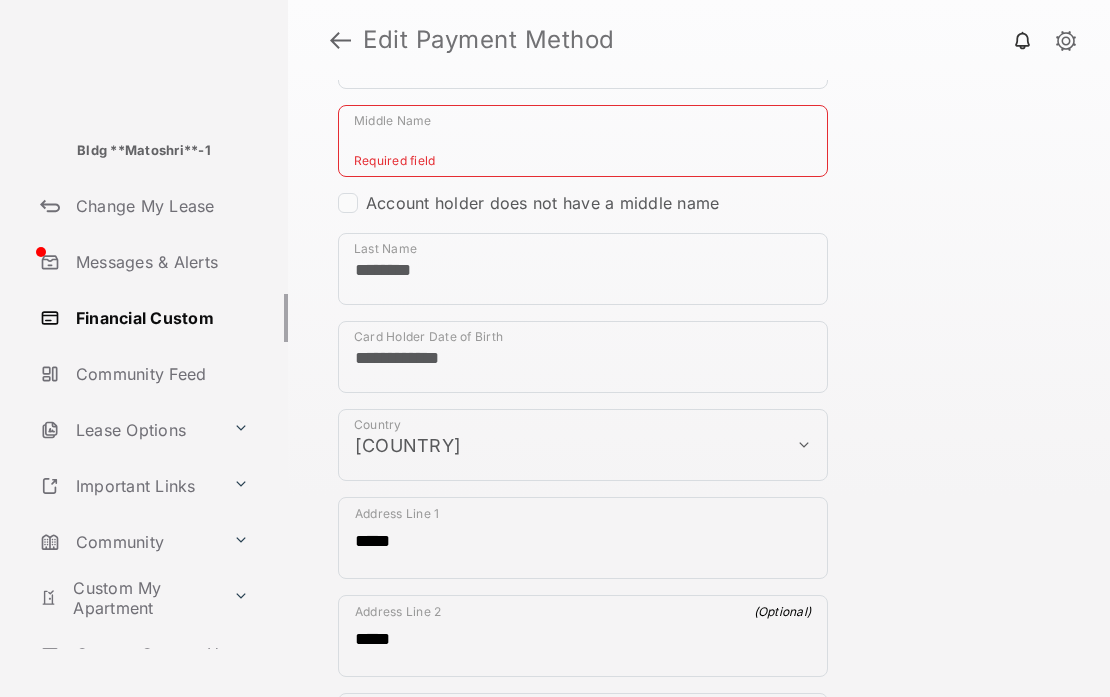 scroll, scrollTop: 476, scrollLeft: 0, axis: vertical 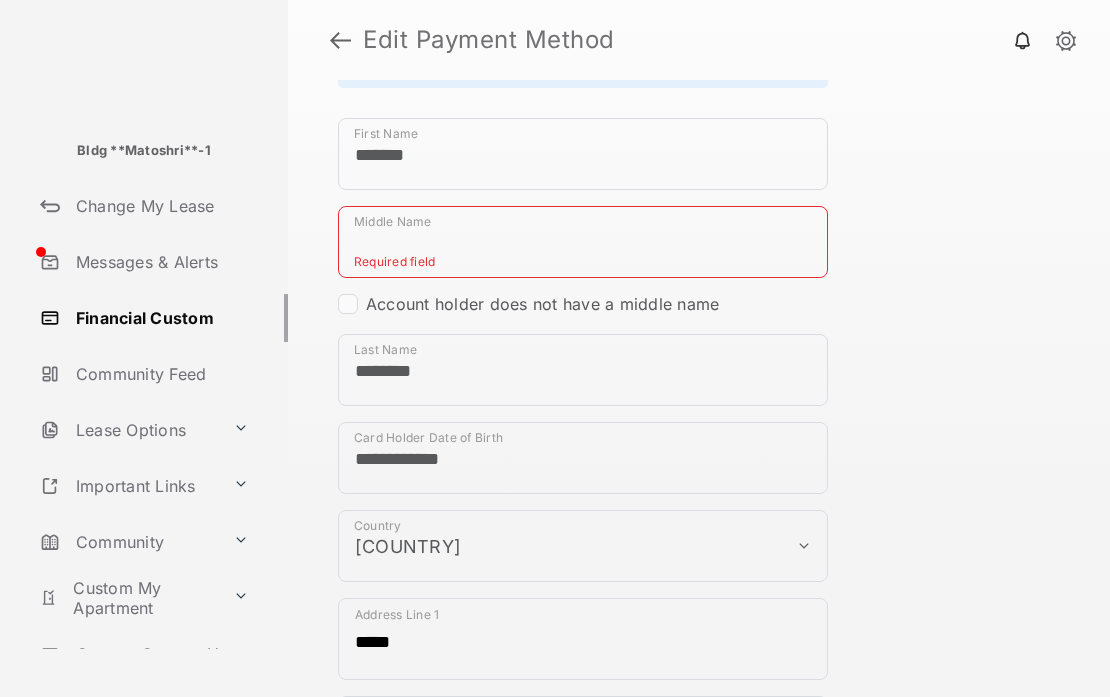 click on "Middle Name" at bounding box center (583, 242) 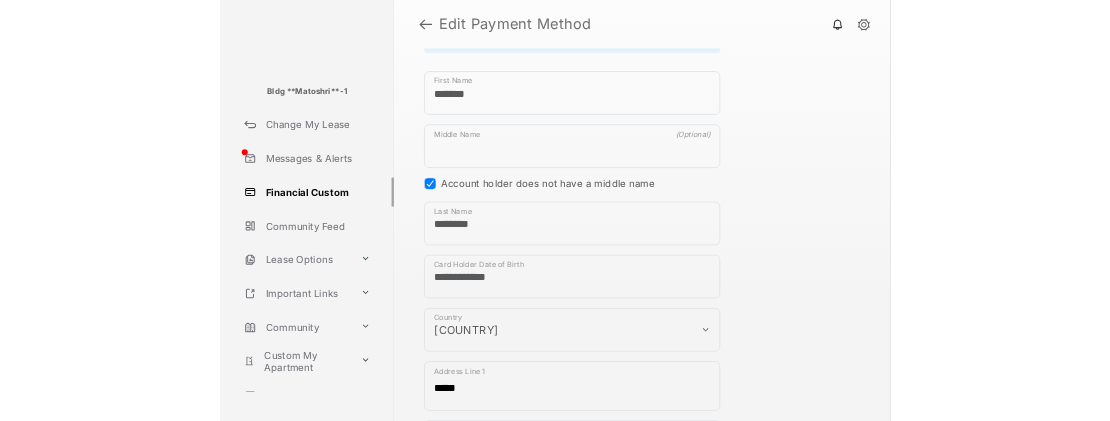 scroll, scrollTop: 987, scrollLeft: 0, axis: vertical 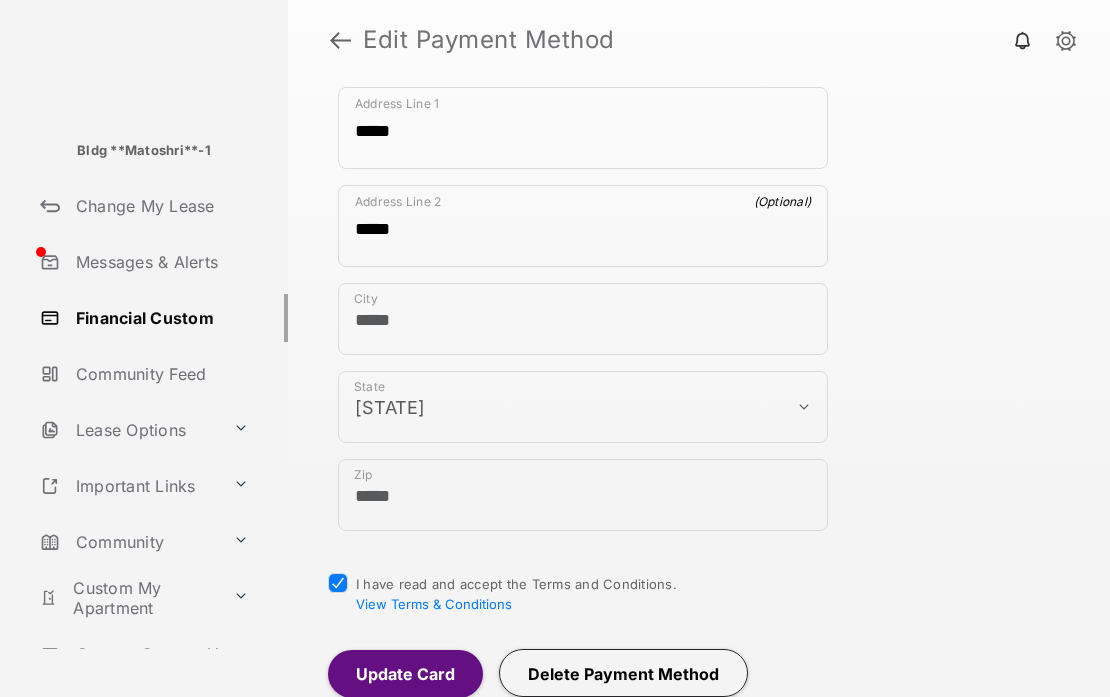 click on "Update   Card" at bounding box center (405, 674) 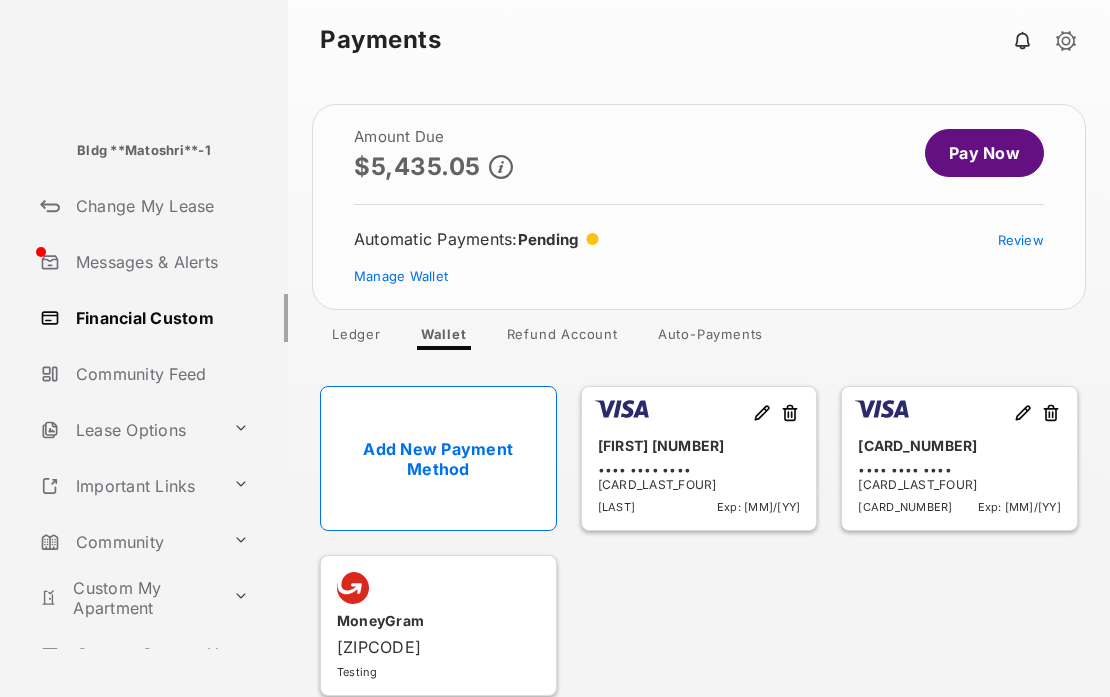 click on "Pay Now" at bounding box center (984, 153) 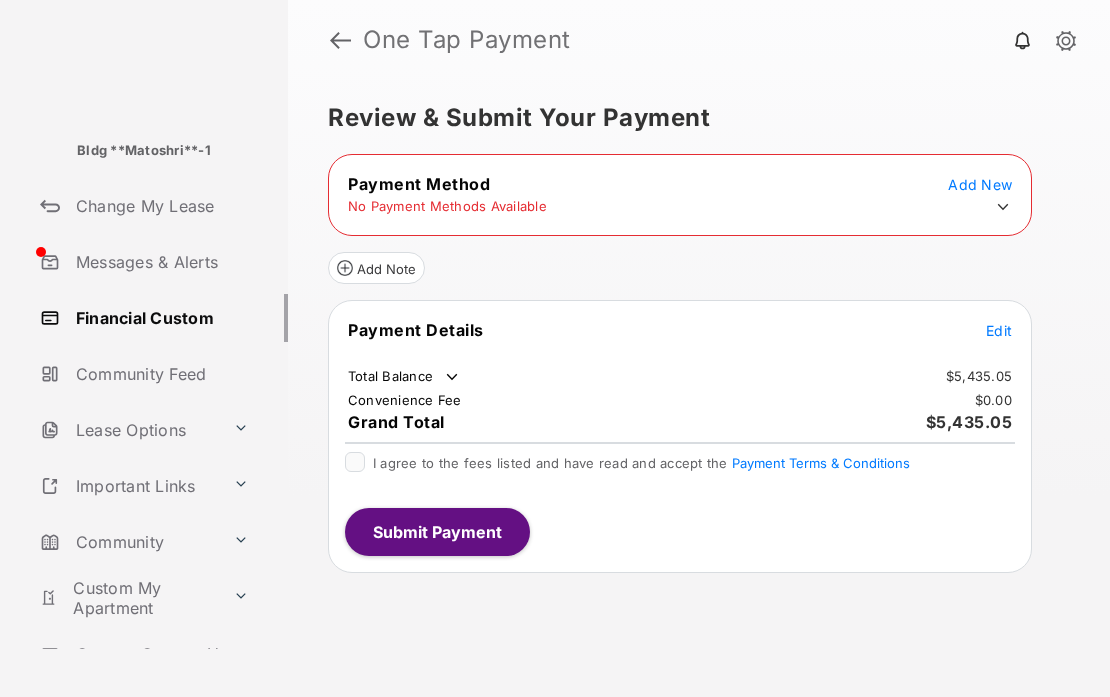 click on "Edit" at bounding box center (999, 330) 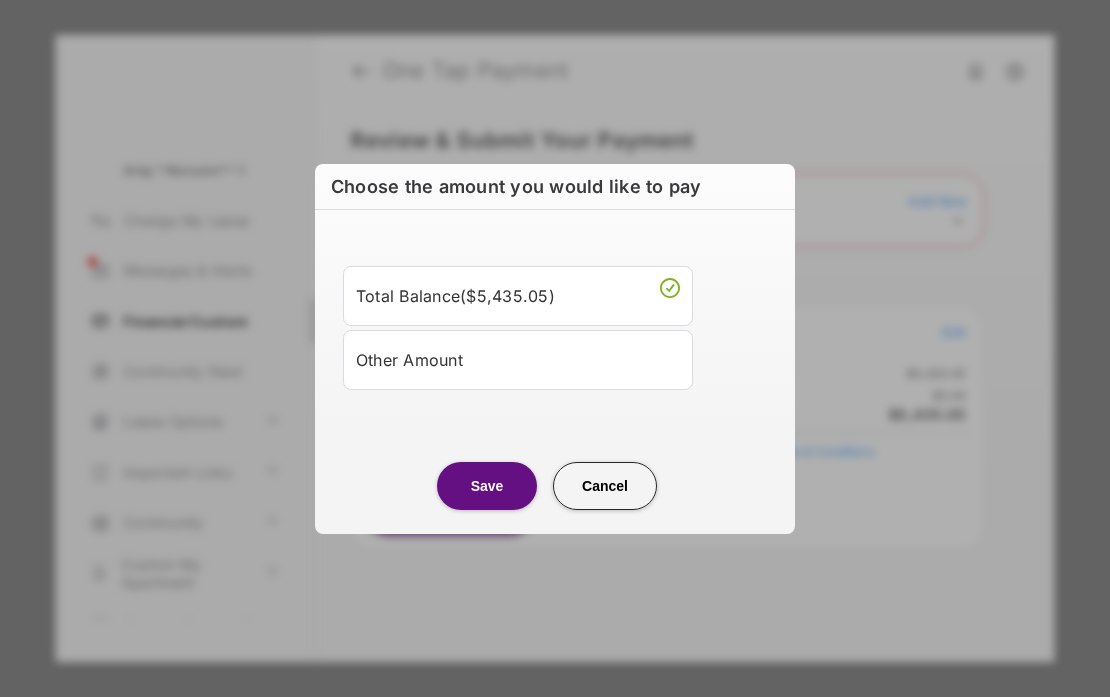 click on "Other Amount" at bounding box center [518, 360] 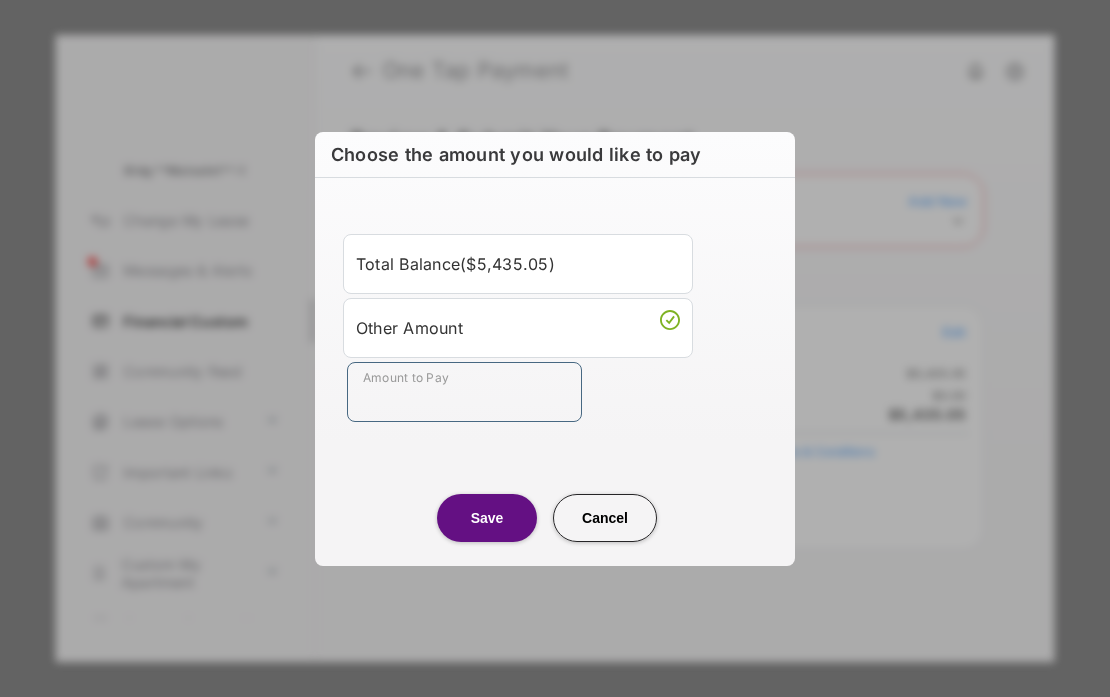 click on "Amount to Pay" at bounding box center [464, 392] 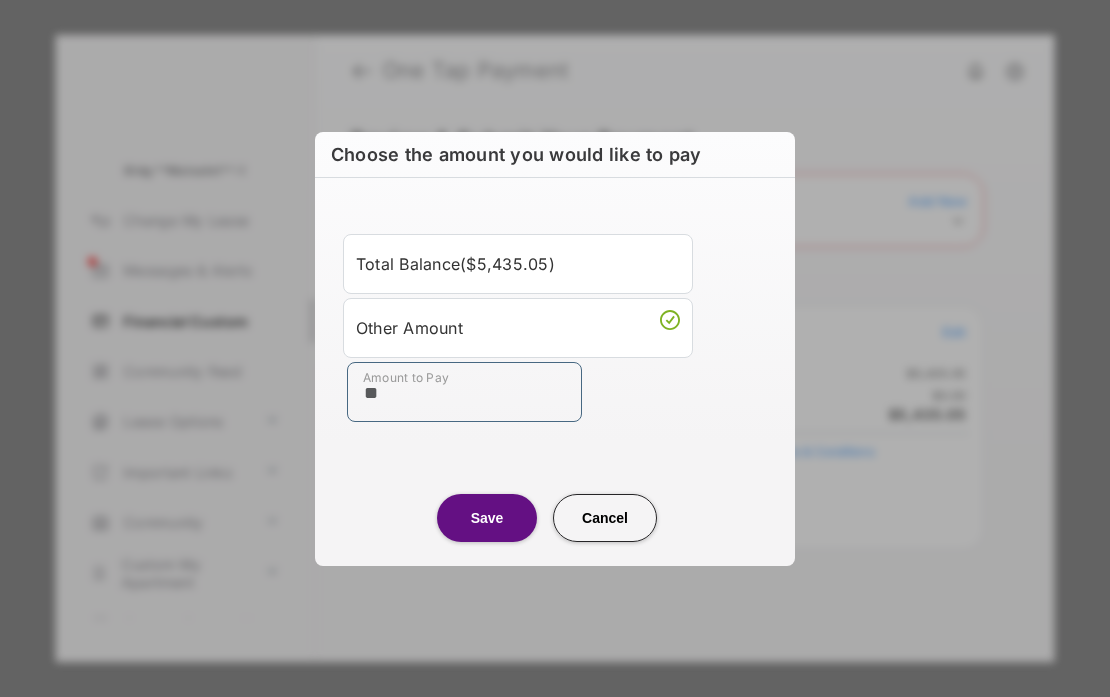 type on "**" 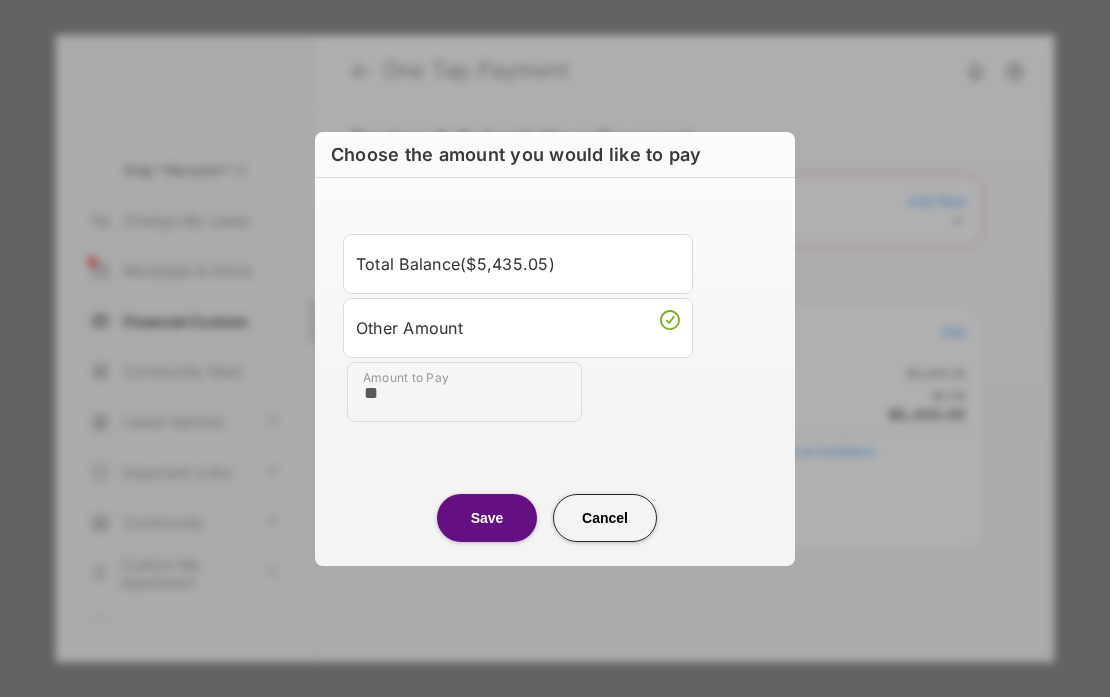 click on "Save" at bounding box center (487, 518) 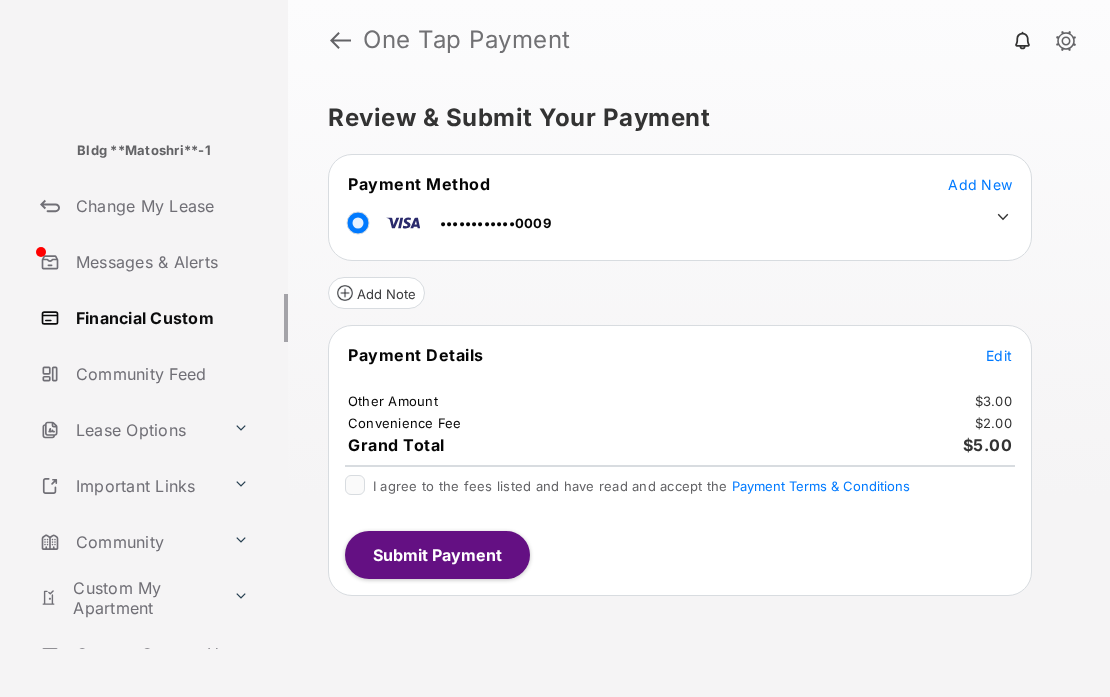 click on "I agree to the fees listed and have read and accept the   Payment Terms & Conditions" at bounding box center [641, 485] 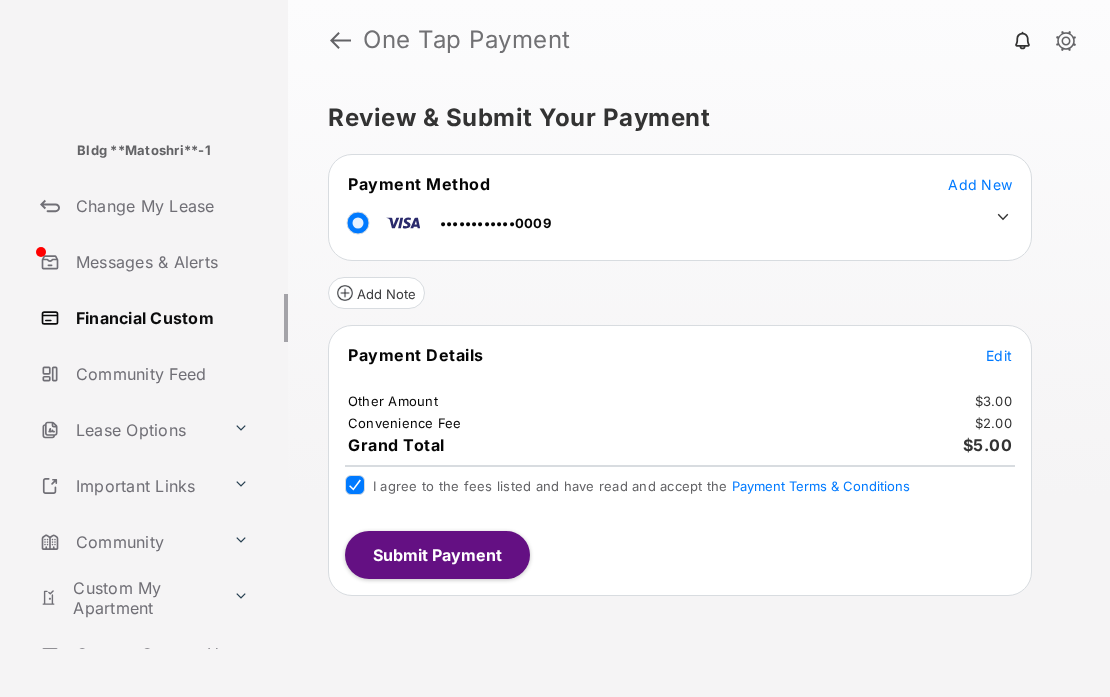 click on "Submit Payment" at bounding box center (437, 555) 